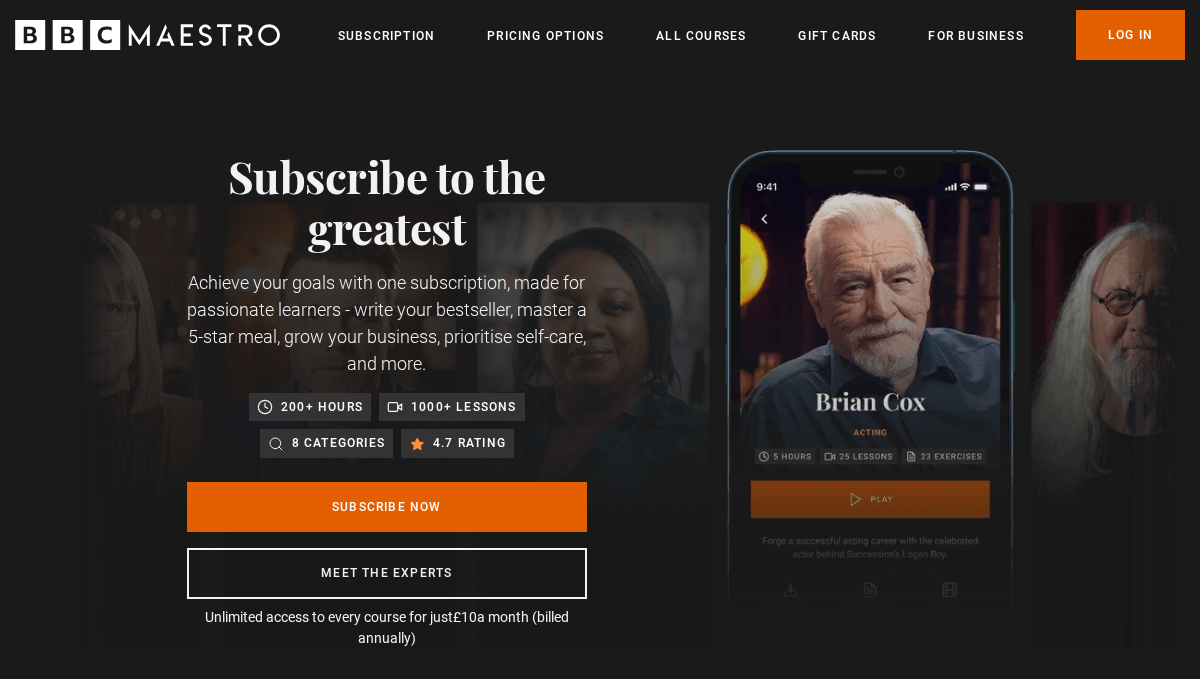 scroll, scrollTop: 0, scrollLeft: 0, axis: both 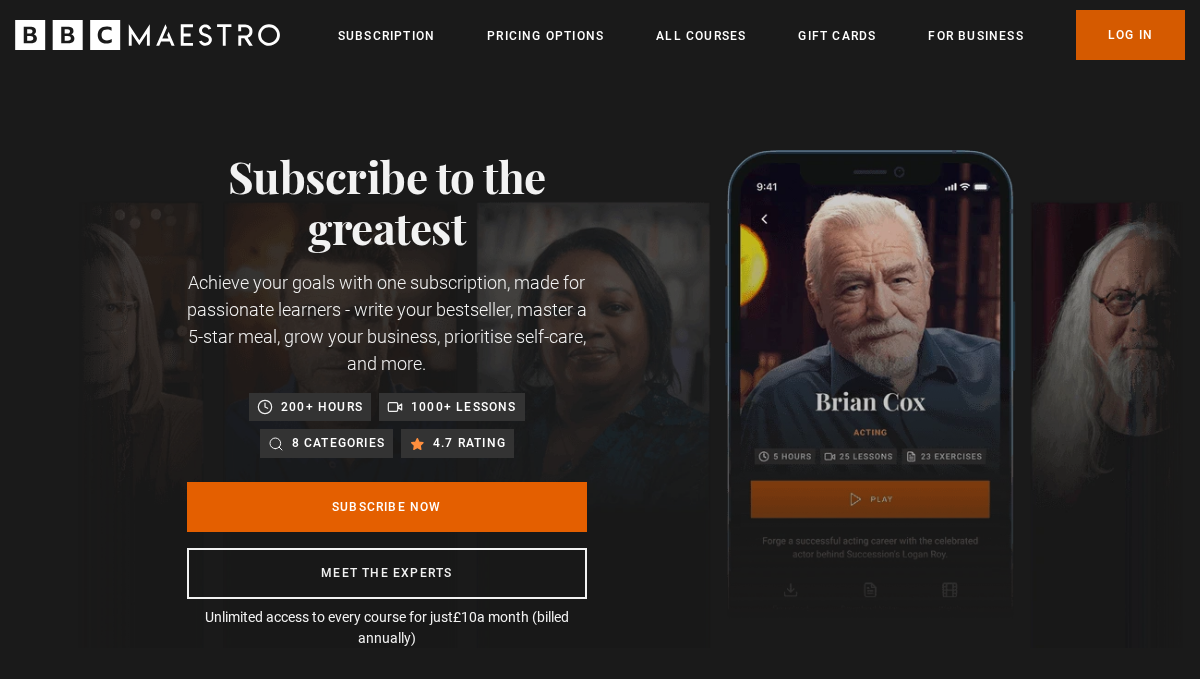 click on "Log In" at bounding box center [1130, 35] 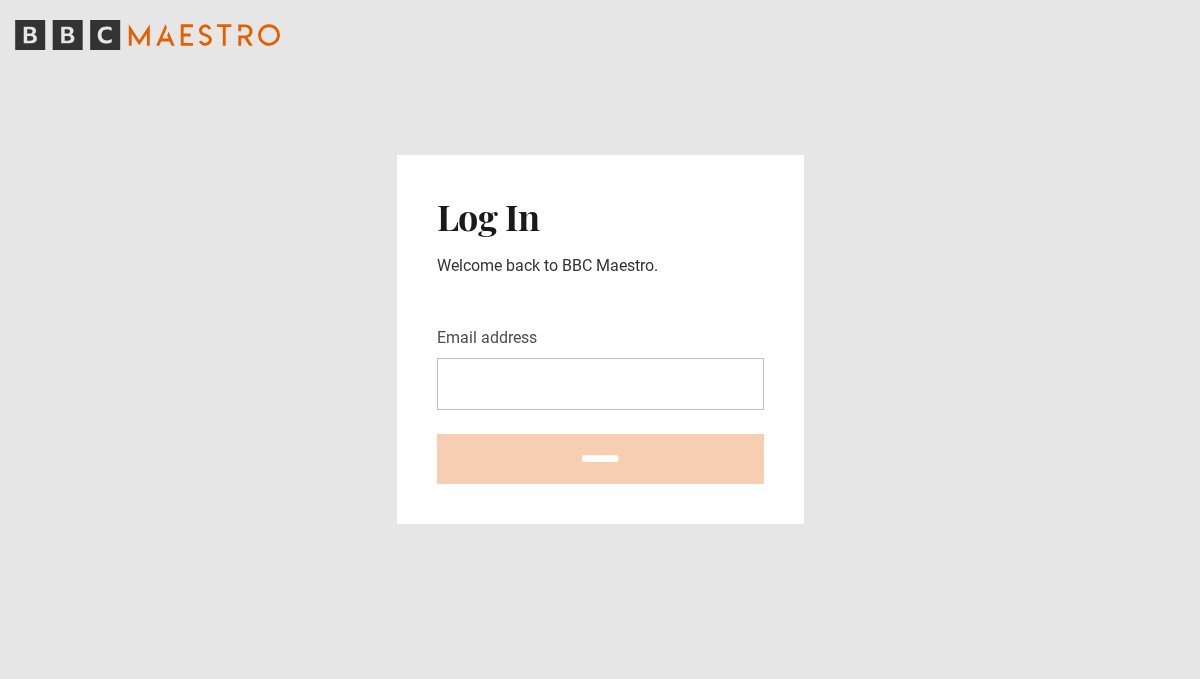 scroll, scrollTop: 0, scrollLeft: 0, axis: both 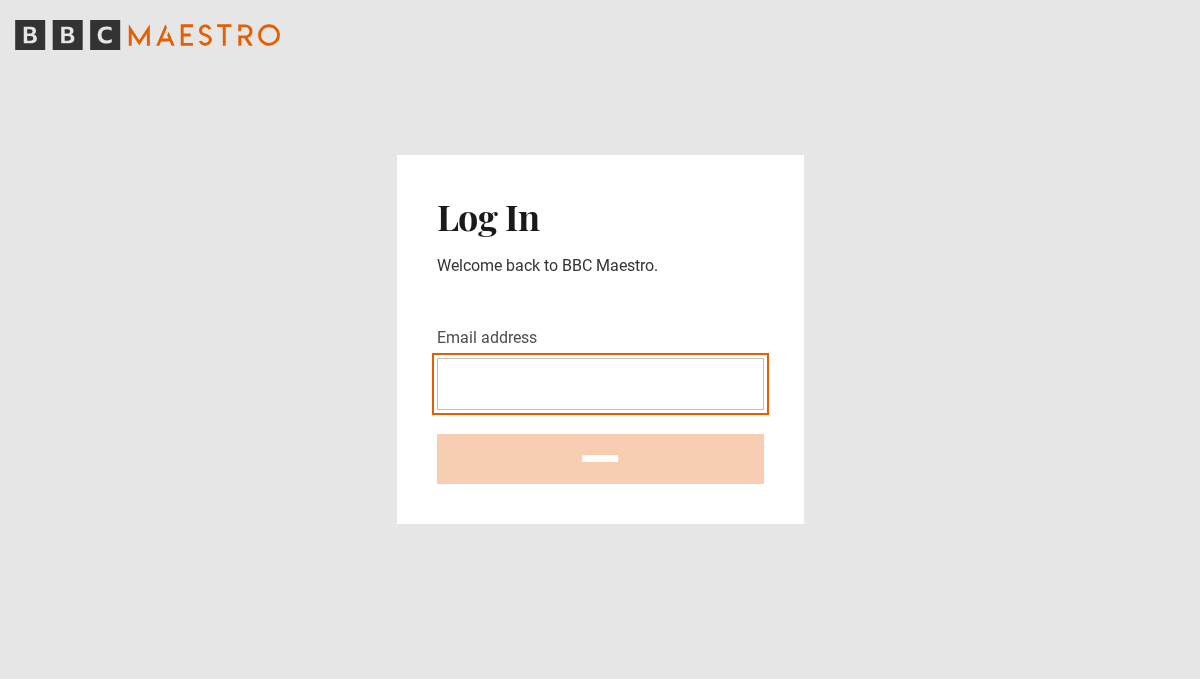 click on "Email address" at bounding box center (600, 384) 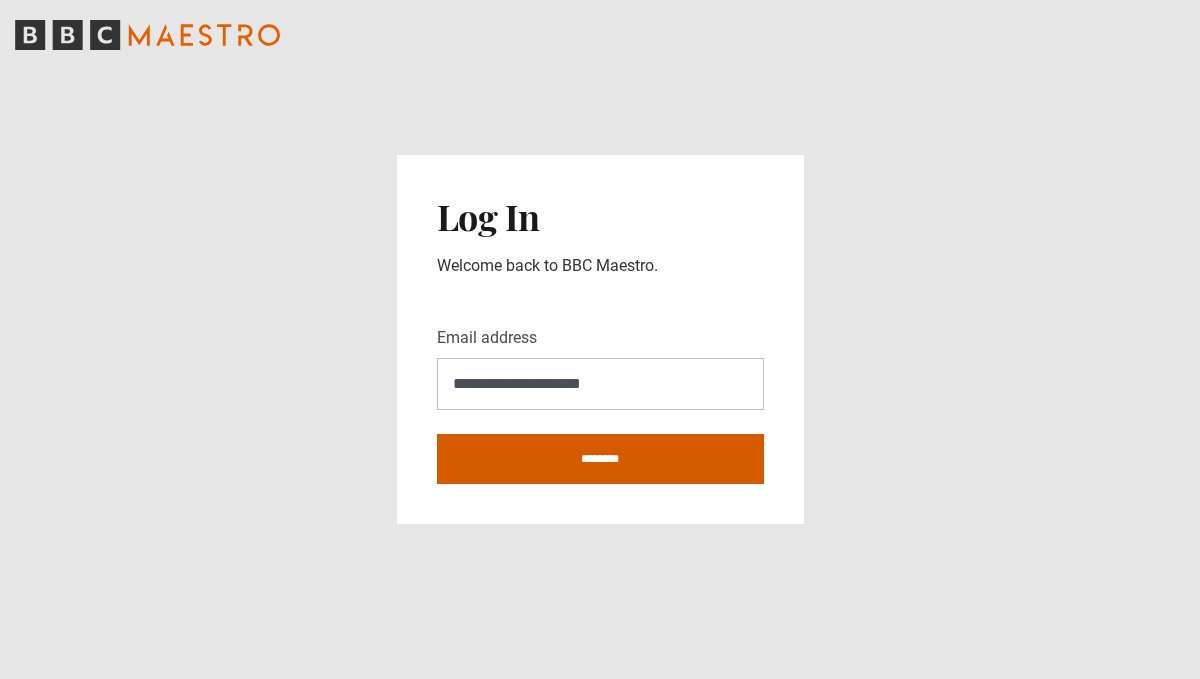 click on "********" at bounding box center [600, 459] 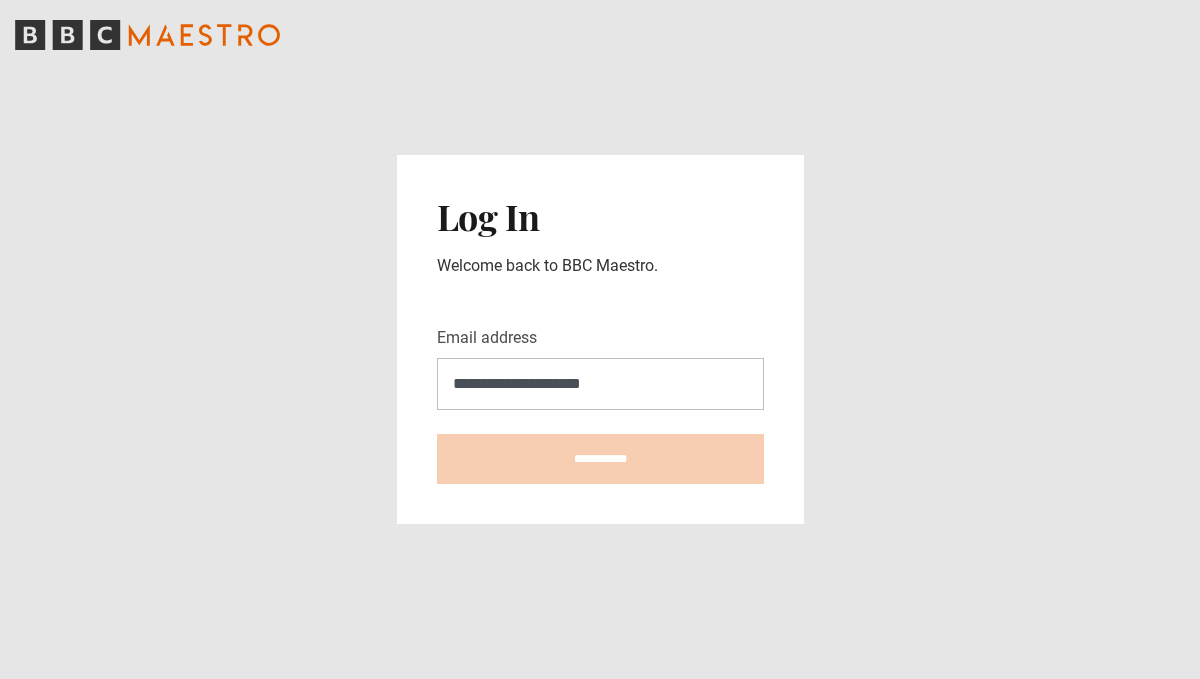 type on "**********" 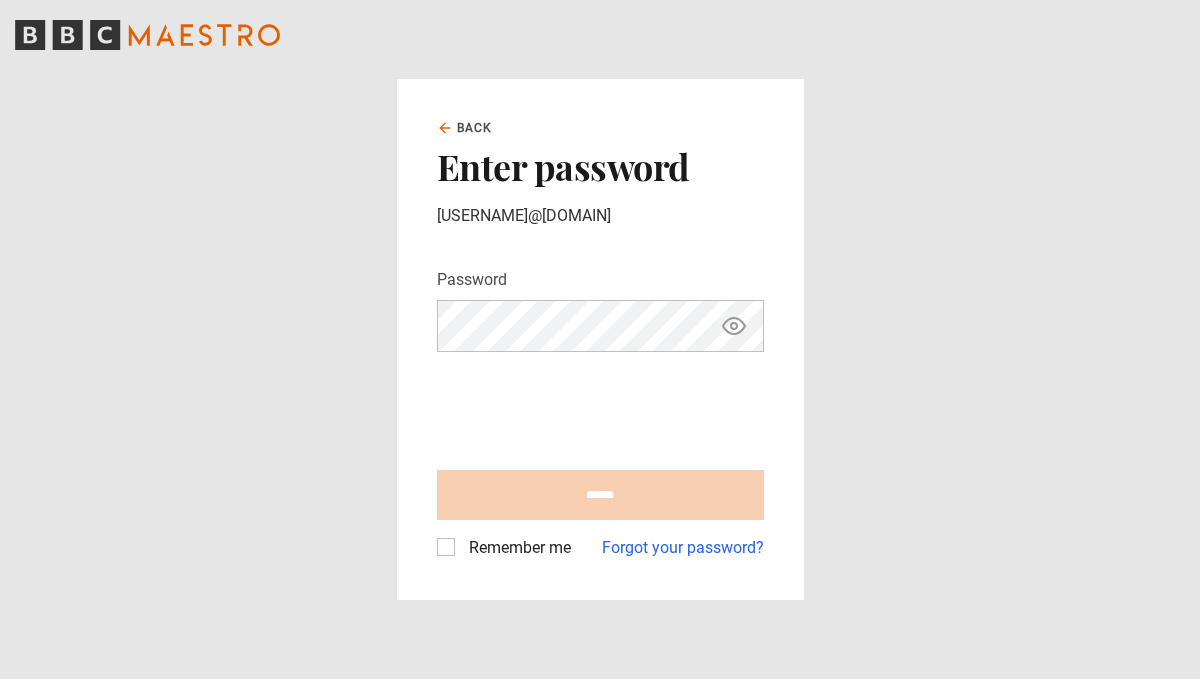 scroll, scrollTop: 0, scrollLeft: 0, axis: both 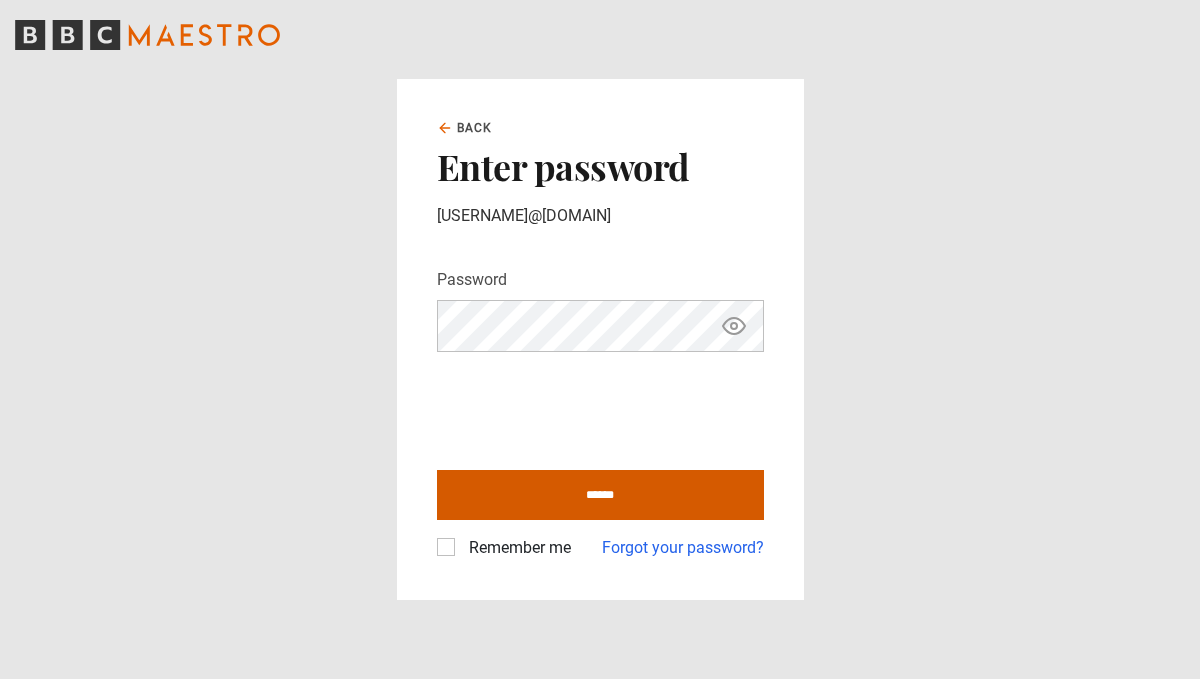click on "******" at bounding box center [600, 495] 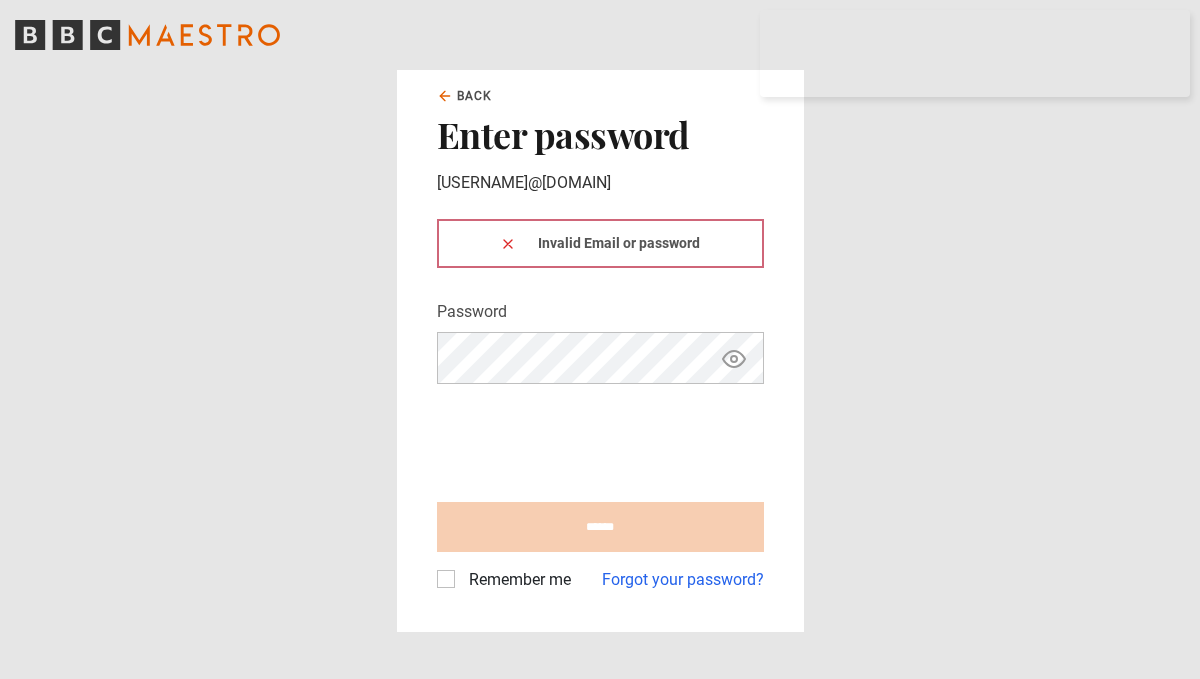 scroll, scrollTop: 0, scrollLeft: 0, axis: both 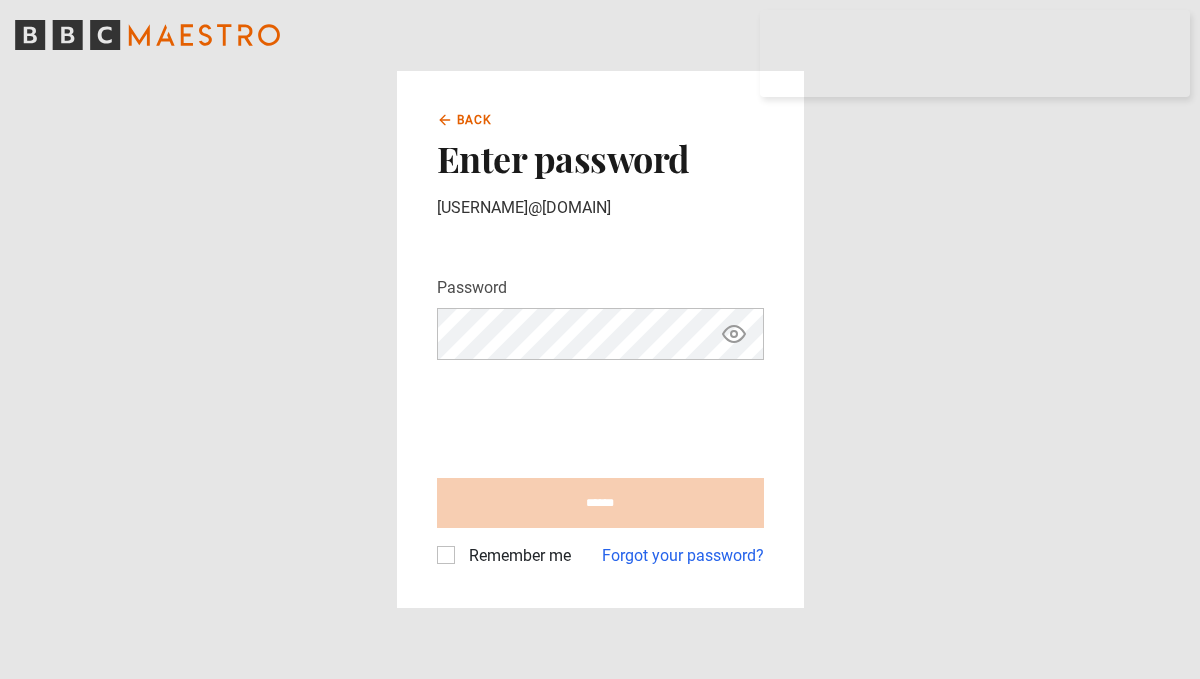 click on "Back" at bounding box center (475, 120) 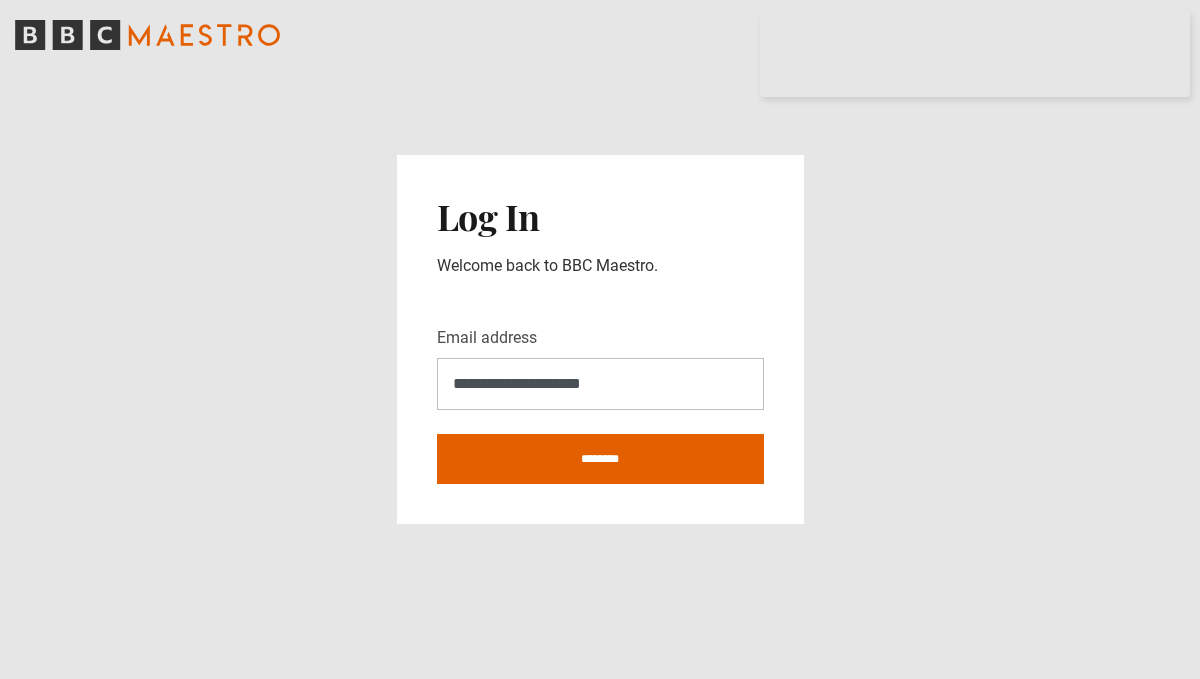 scroll, scrollTop: 0, scrollLeft: 0, axis: both 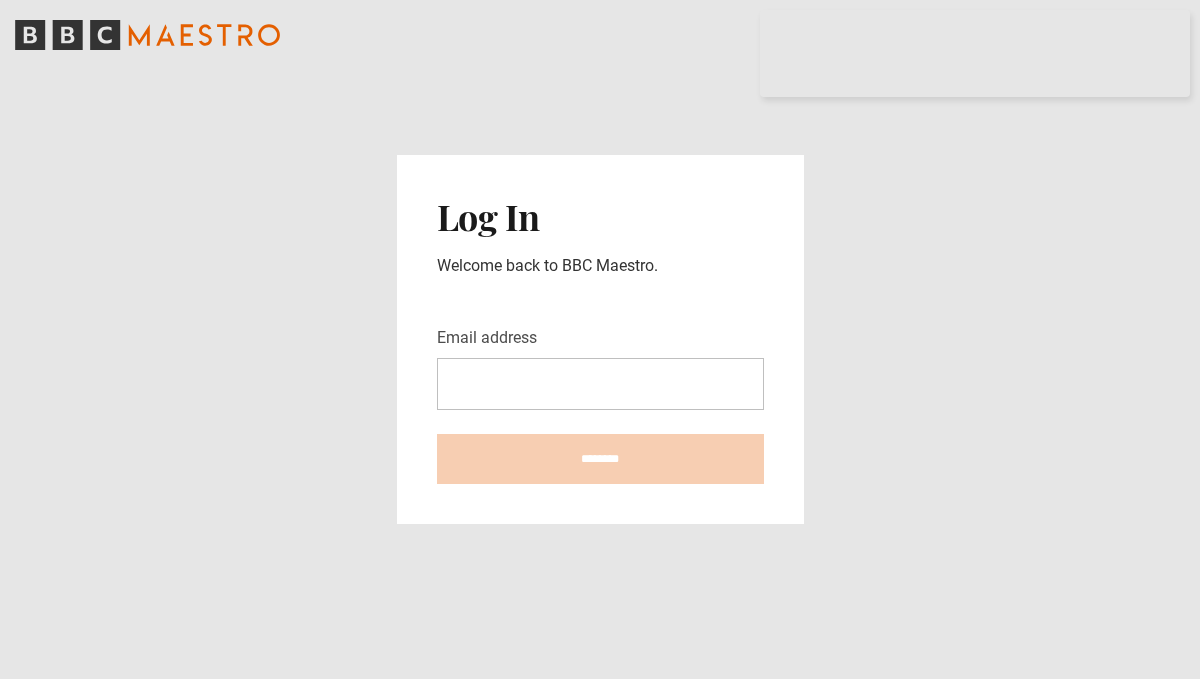click on "Email address" at bounding box center [600, 384] 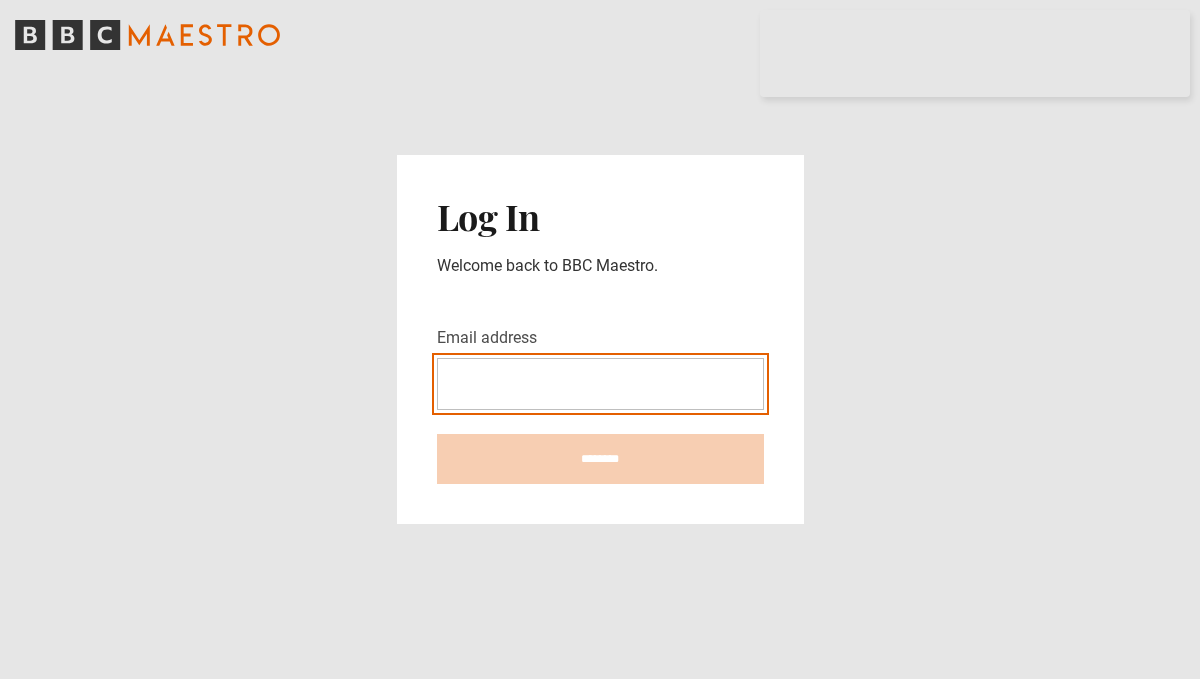 type on "**********" 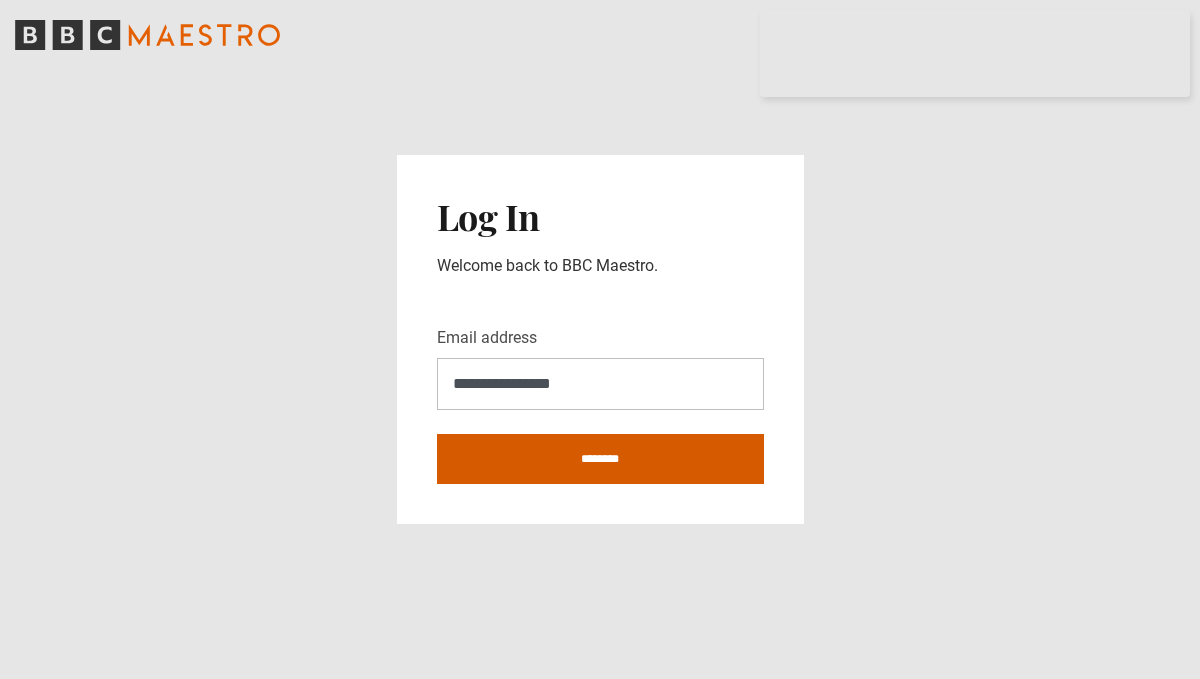 click on "********" at bounding box center (600, 459) 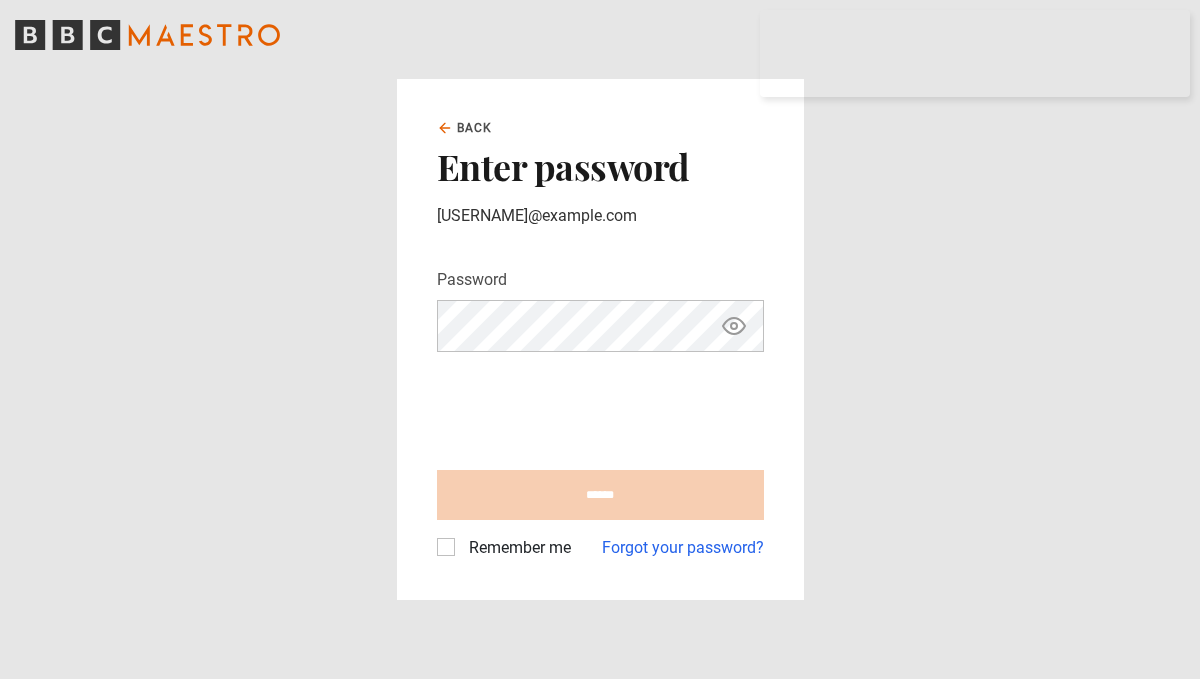 scroll, scrollTop: 0, scrollLeft: 0, axis: both 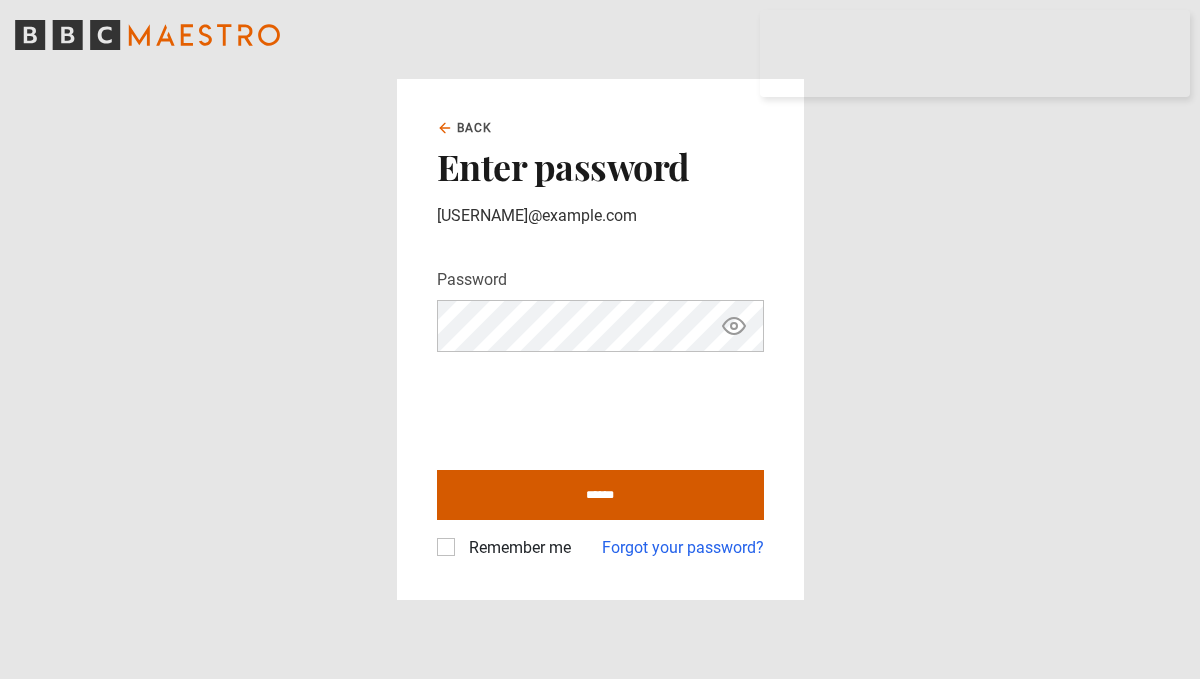 click on "******" at bounding box center [600, 495] 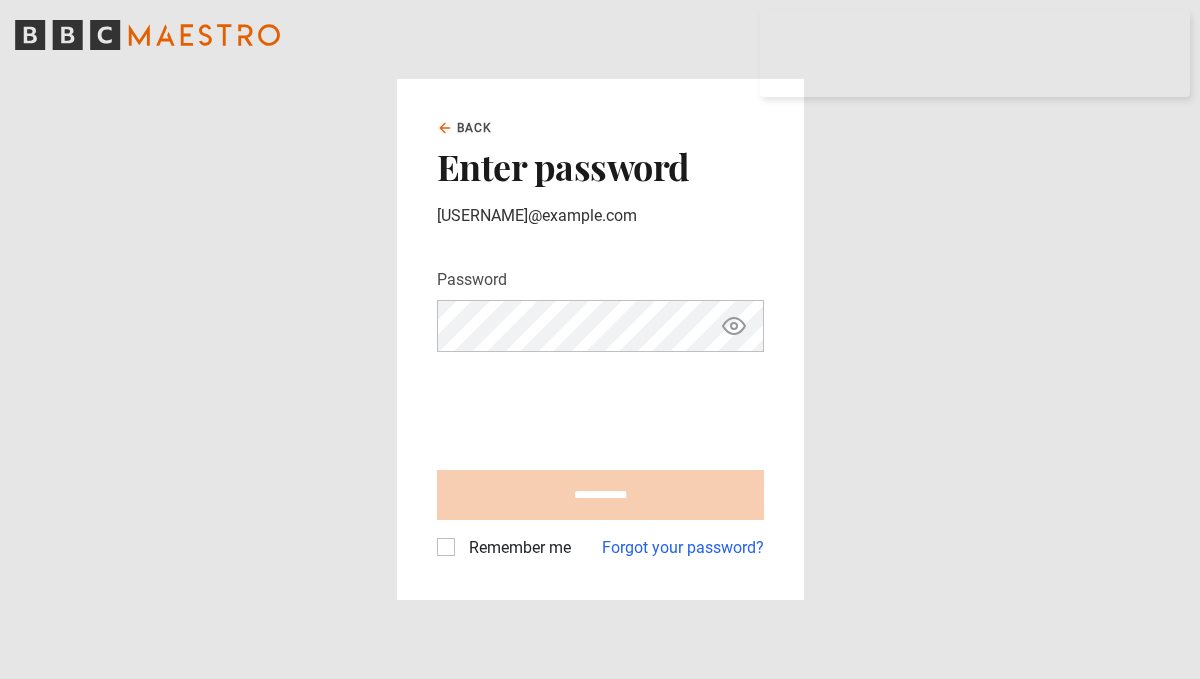 type on "**********" 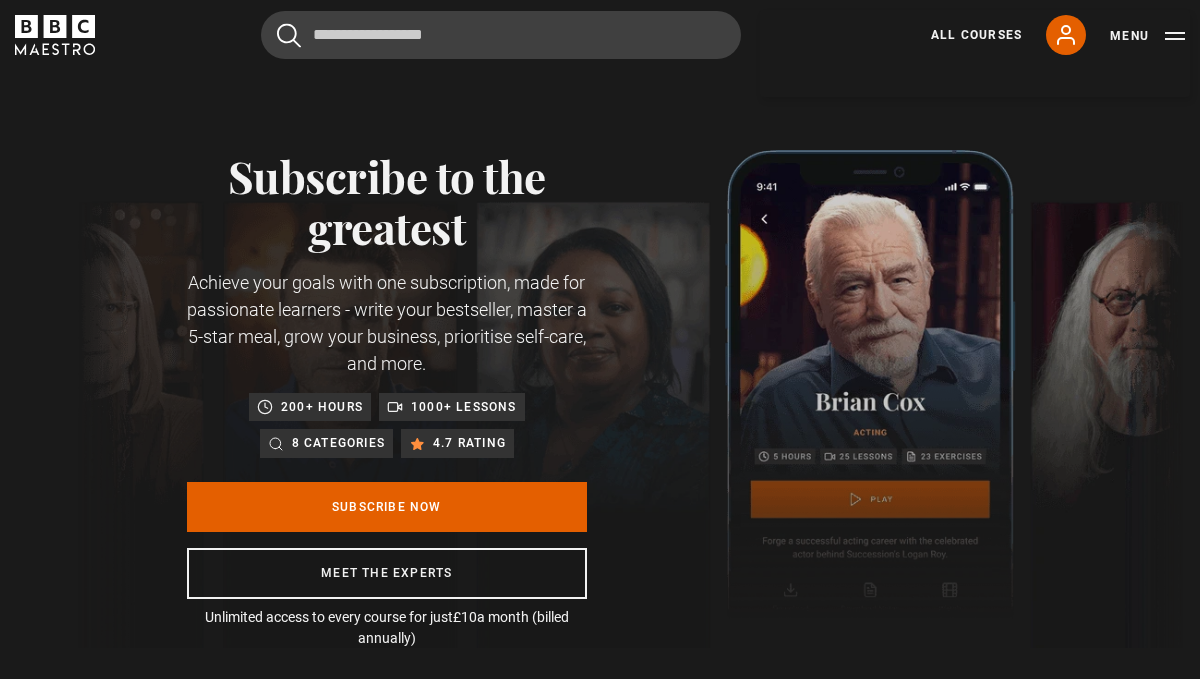 scroll, scrollTop: 0, scrollLeft: 0, axis: both 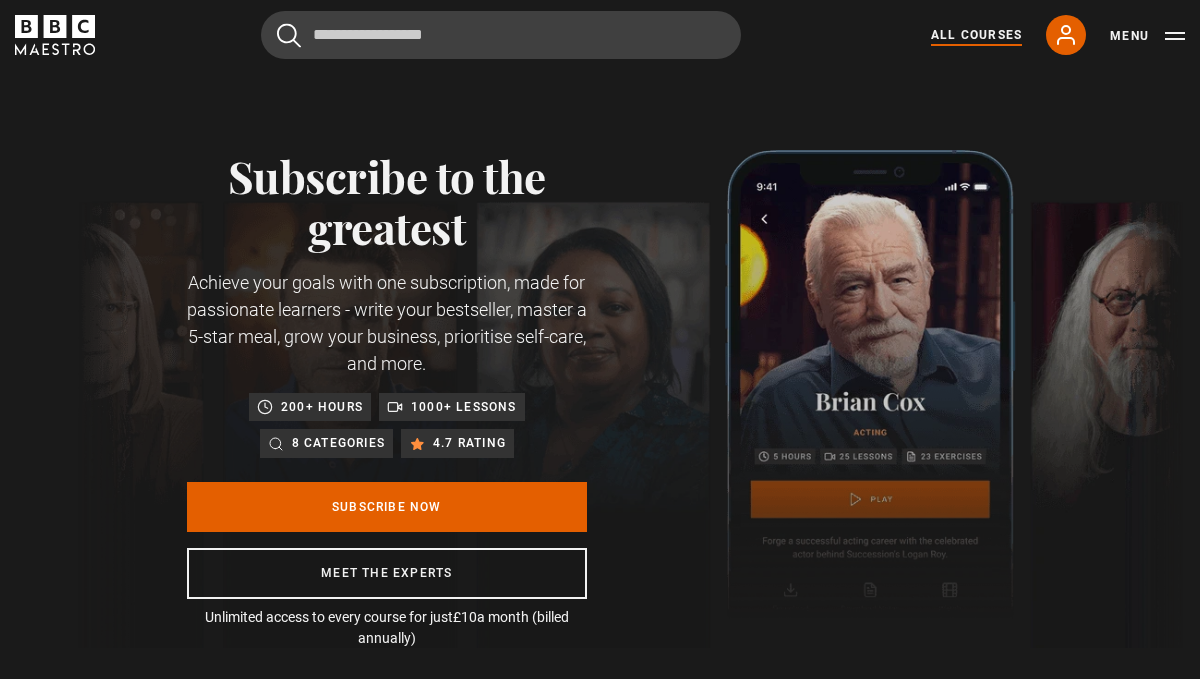 click on "All Courses" at bounding box center [976, 35] 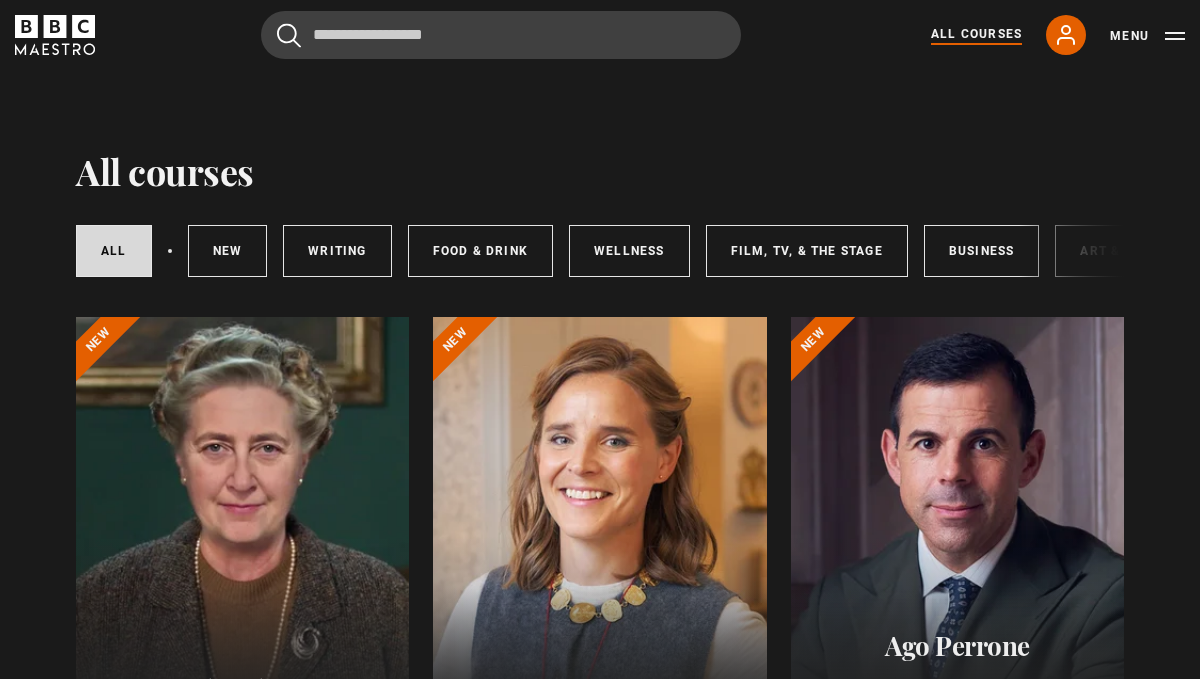 scroll, scrollTop: 0, scrollLeft: 0, axis: both 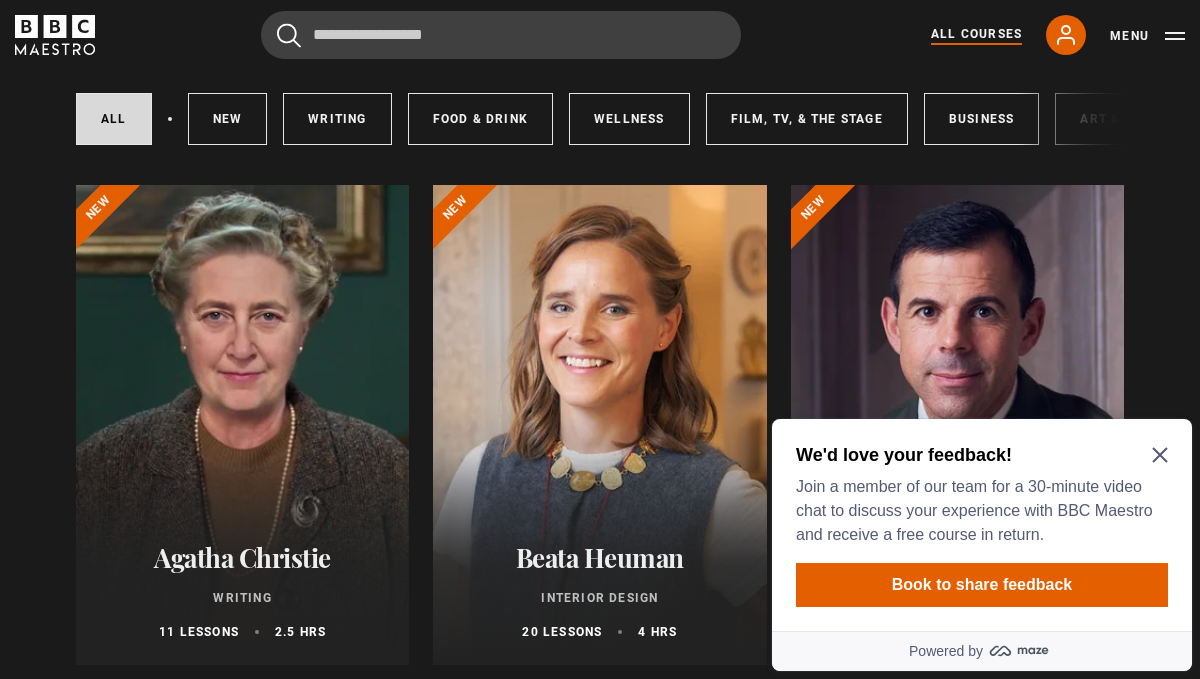 click 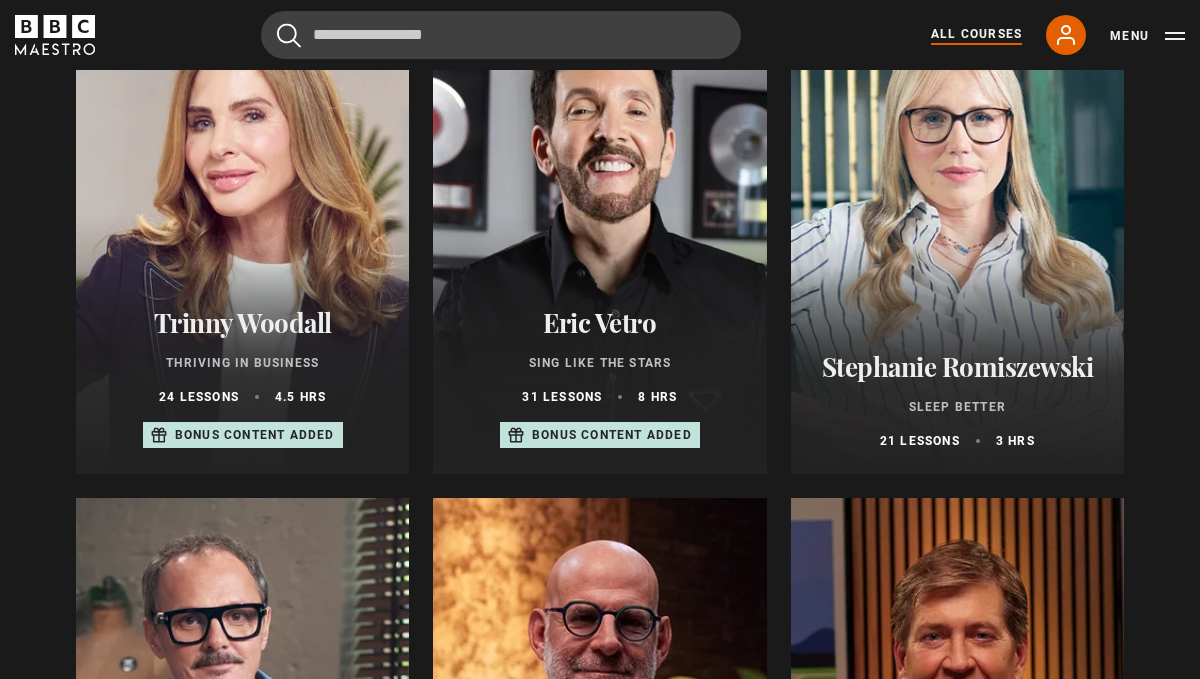 scroll, scrollTop: 1325, scrollLeft: 0, axis: vertical 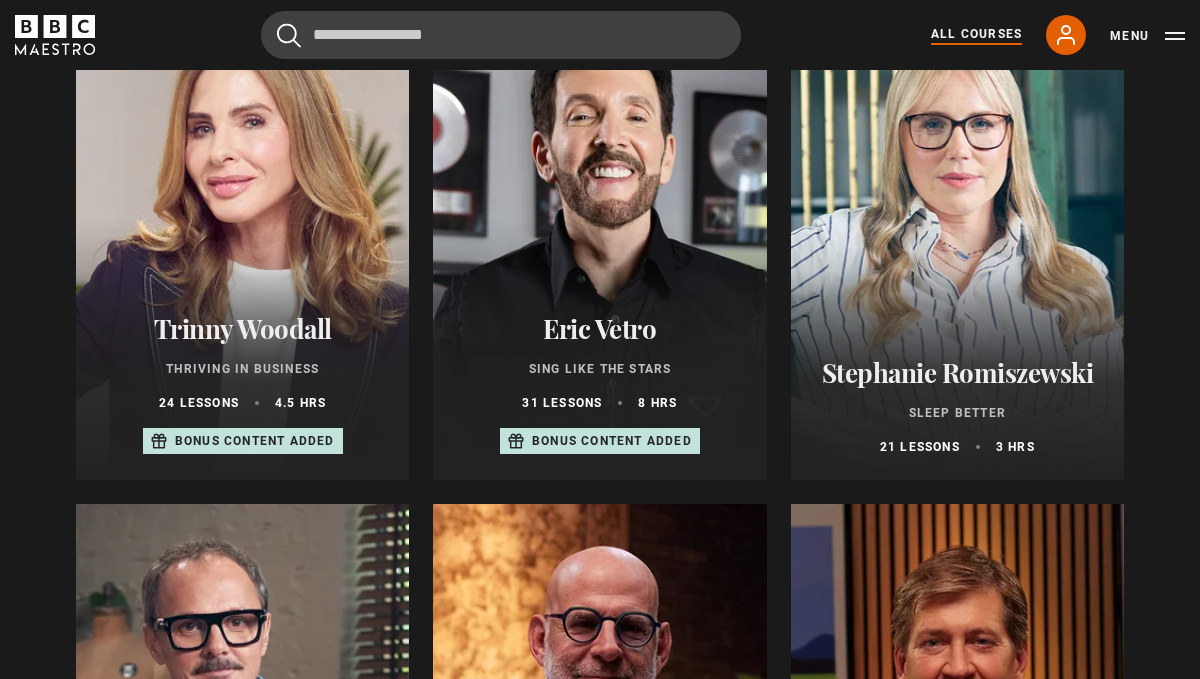 click at bounding box center [957, 240] 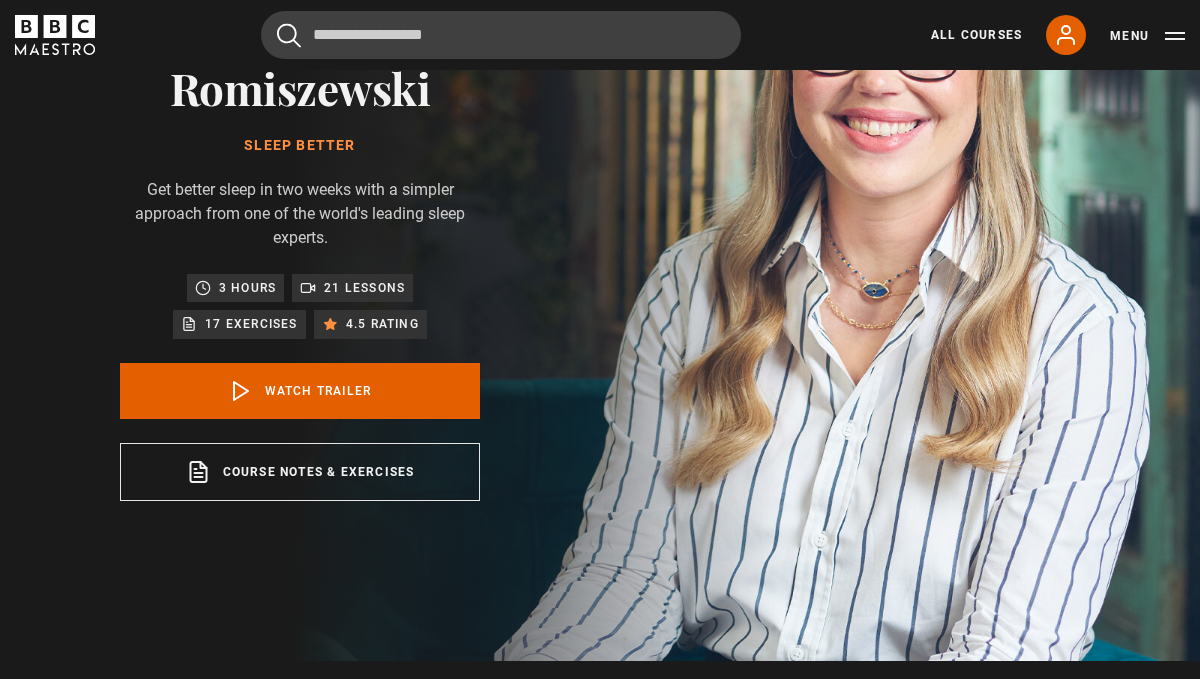 scroll, scrollTop: 219, scrollLeft: 0, axis: vertical 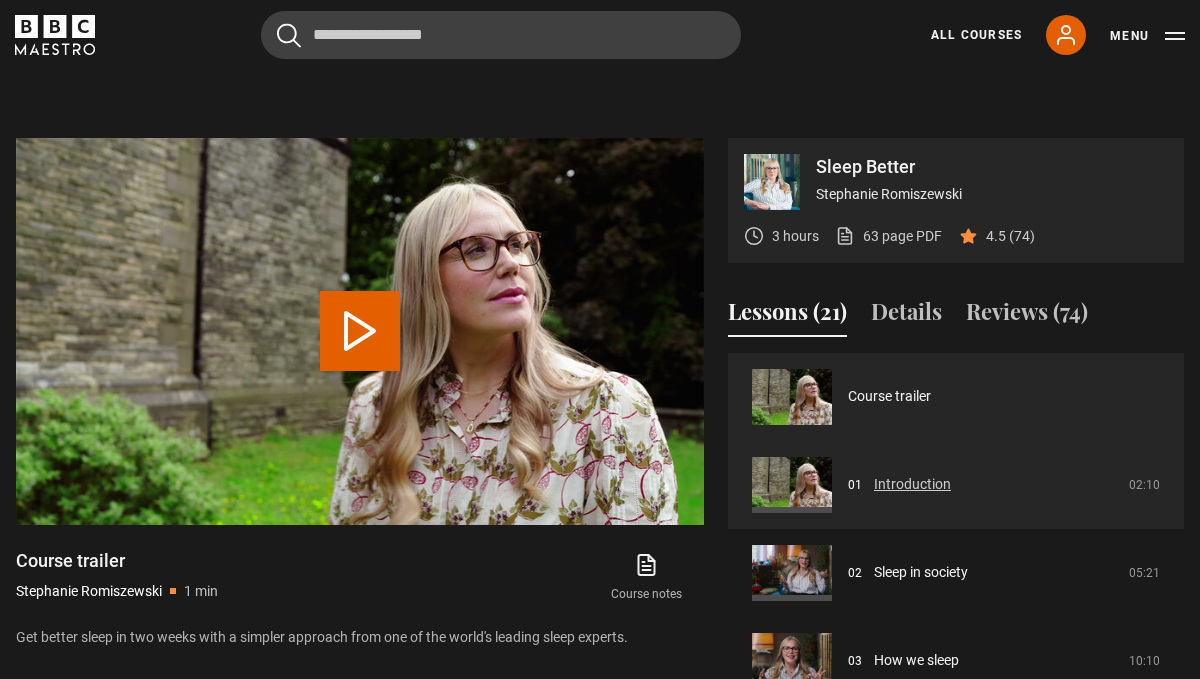 click on "Introduction" at bounding box center [912, 484] 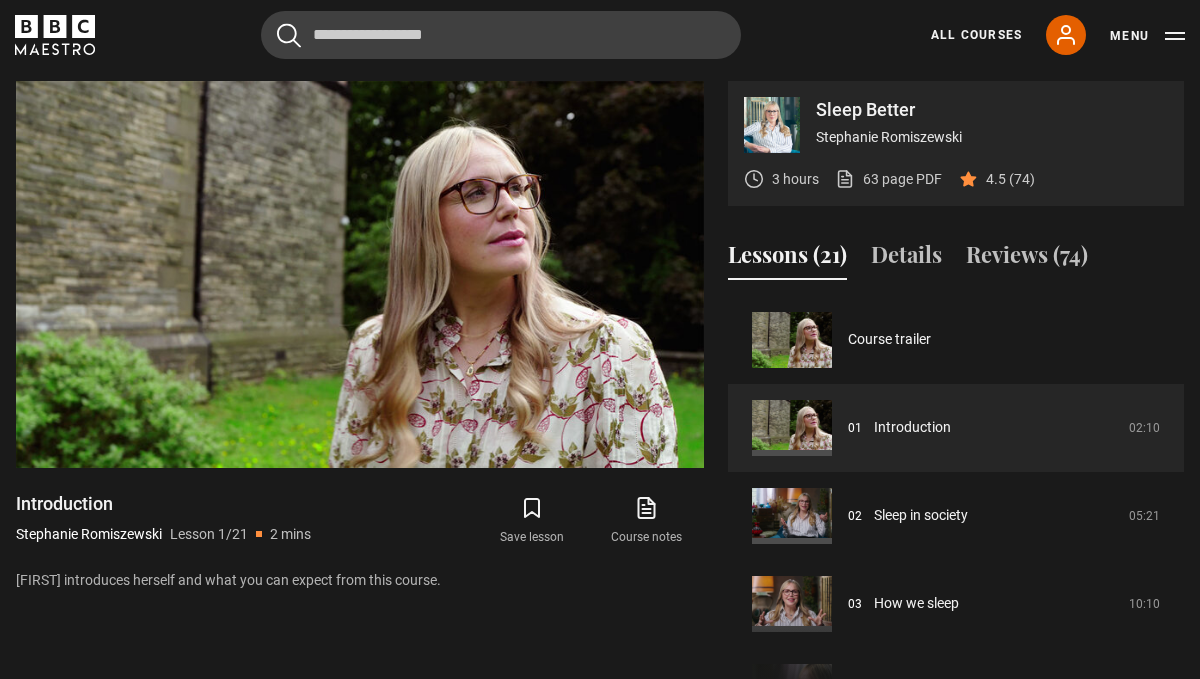scroll, scrollTop: 879, scrollLeft: 0, axis: vertical 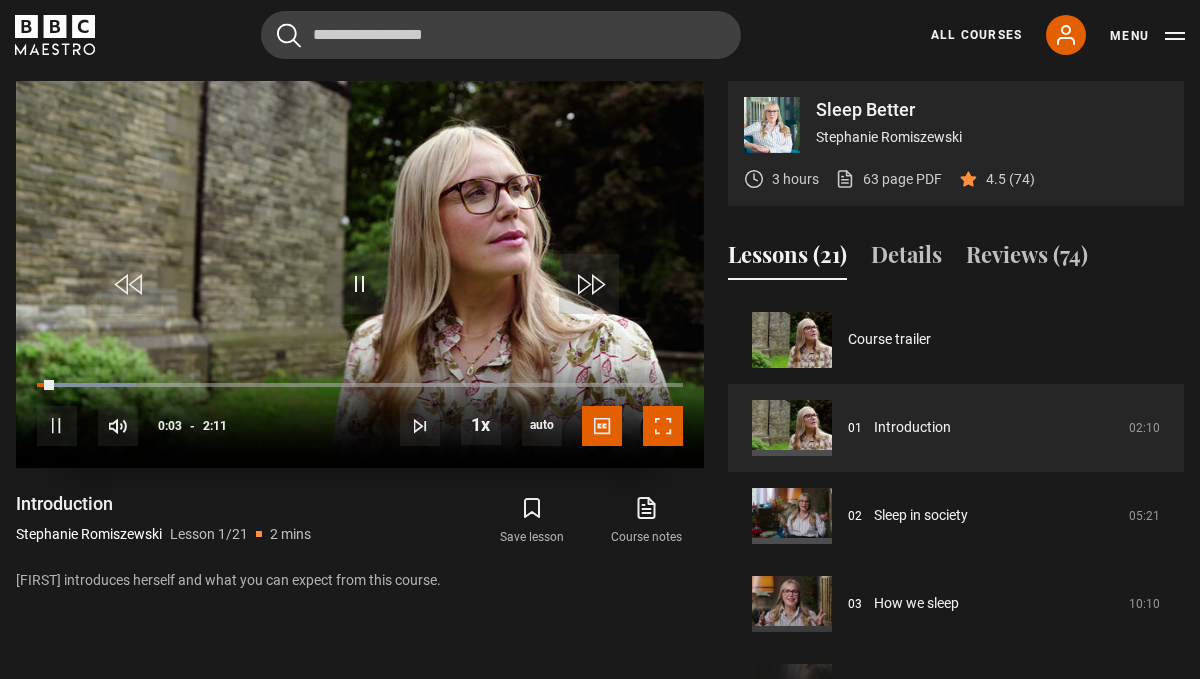 click at bounding box center [663, 426] 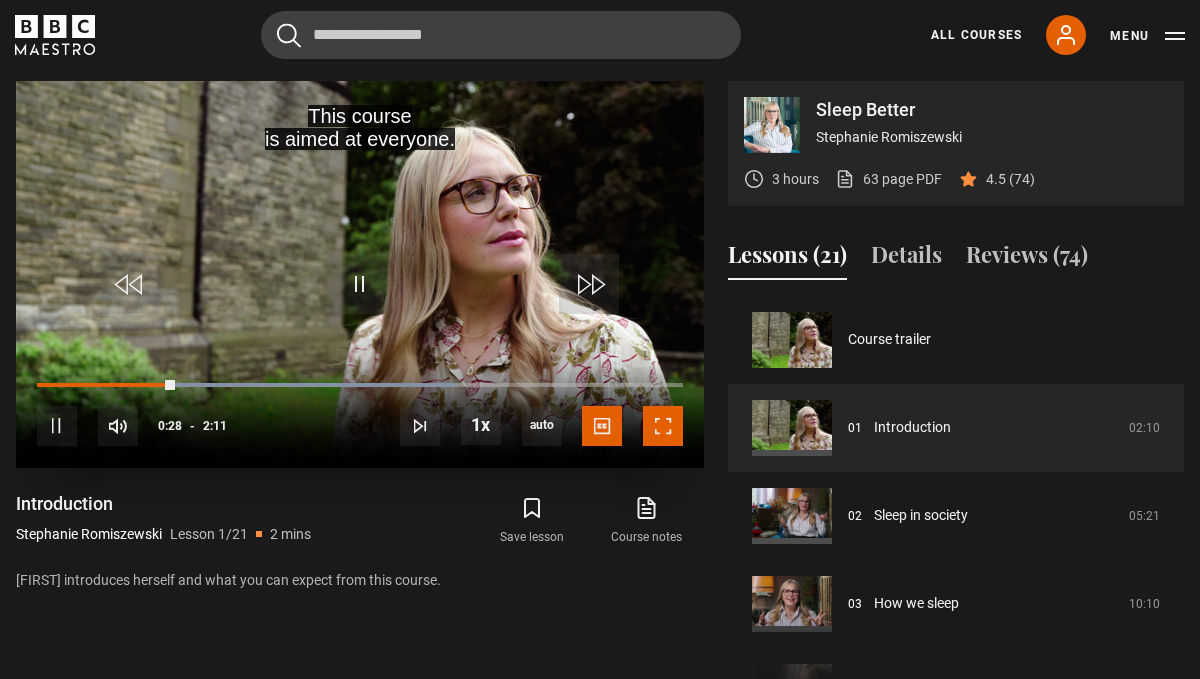 click at bounding box center (663, 426) 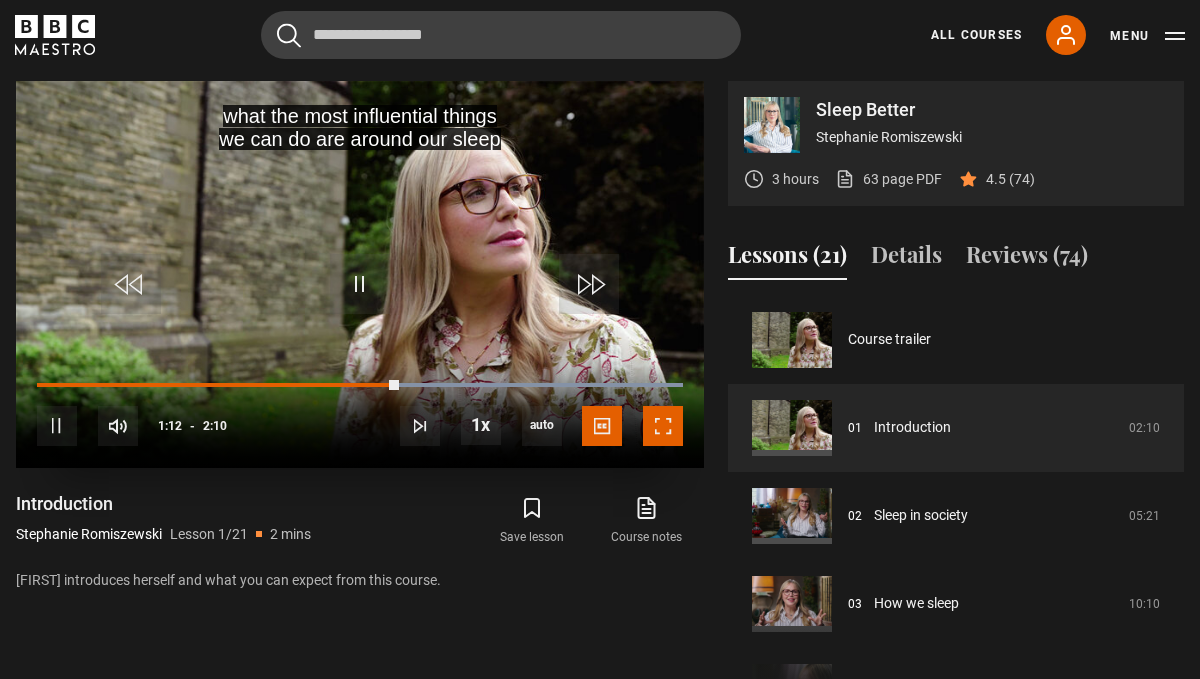 click at bounding box center (663, 426) 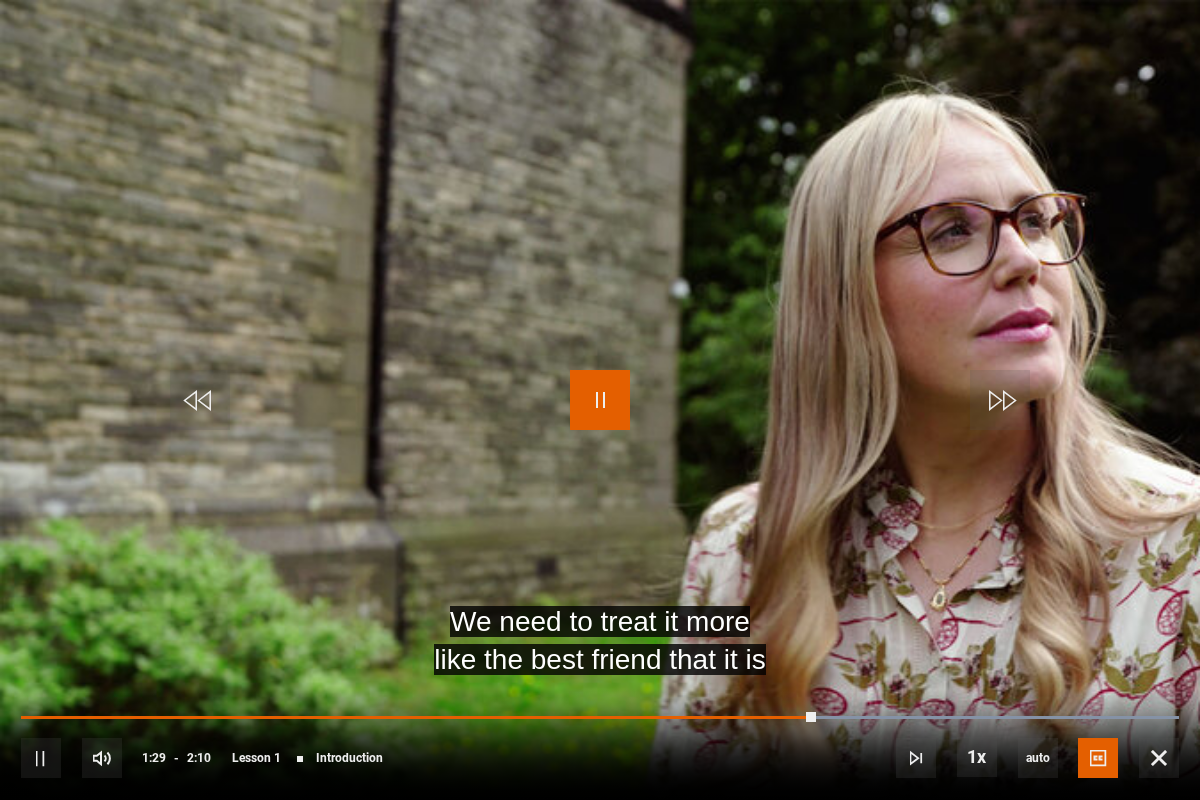 click at bounding box center [600, 400] 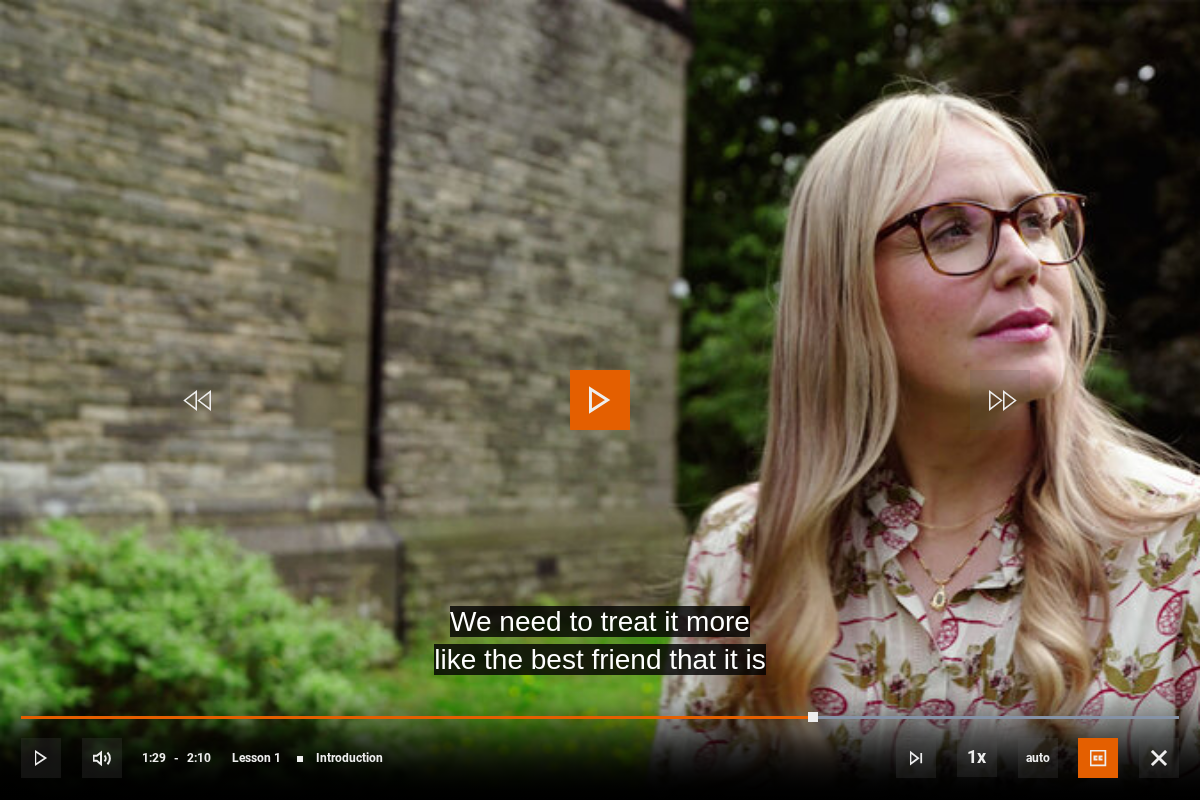 click at bounding box center (600, 400) 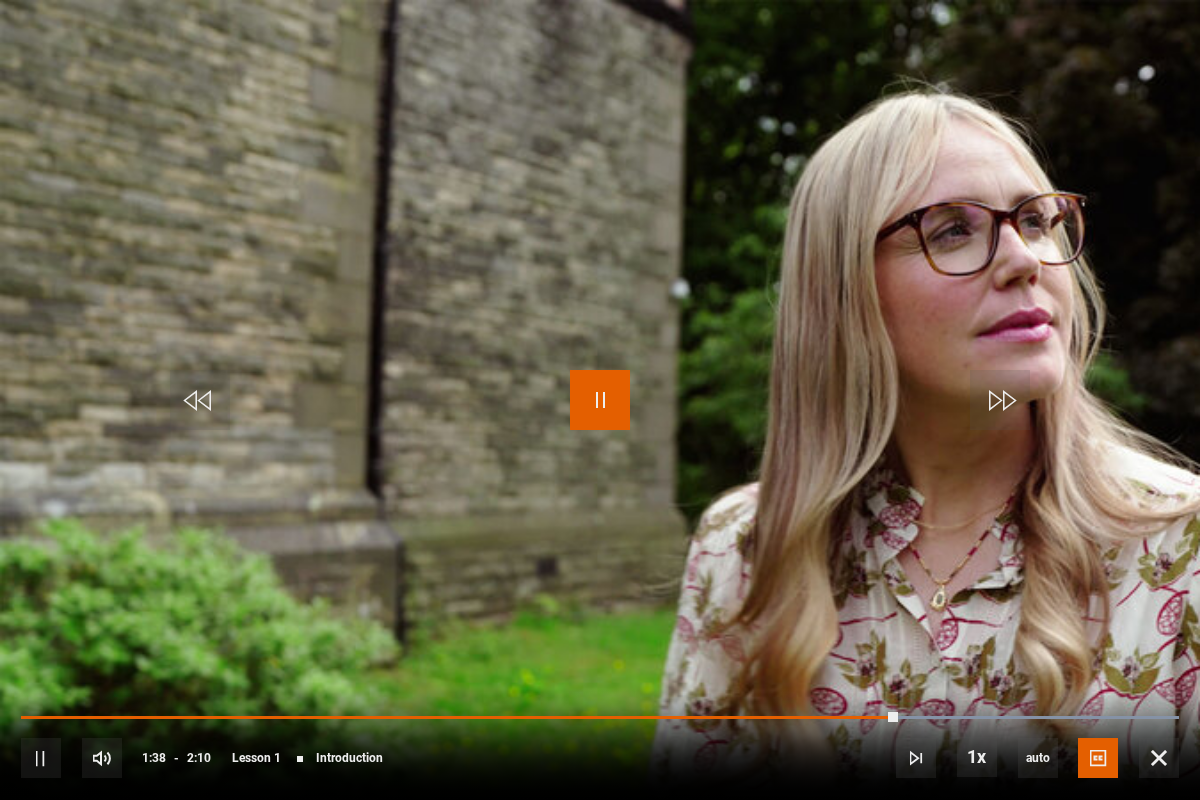 click at bounding box center (600, 400) 